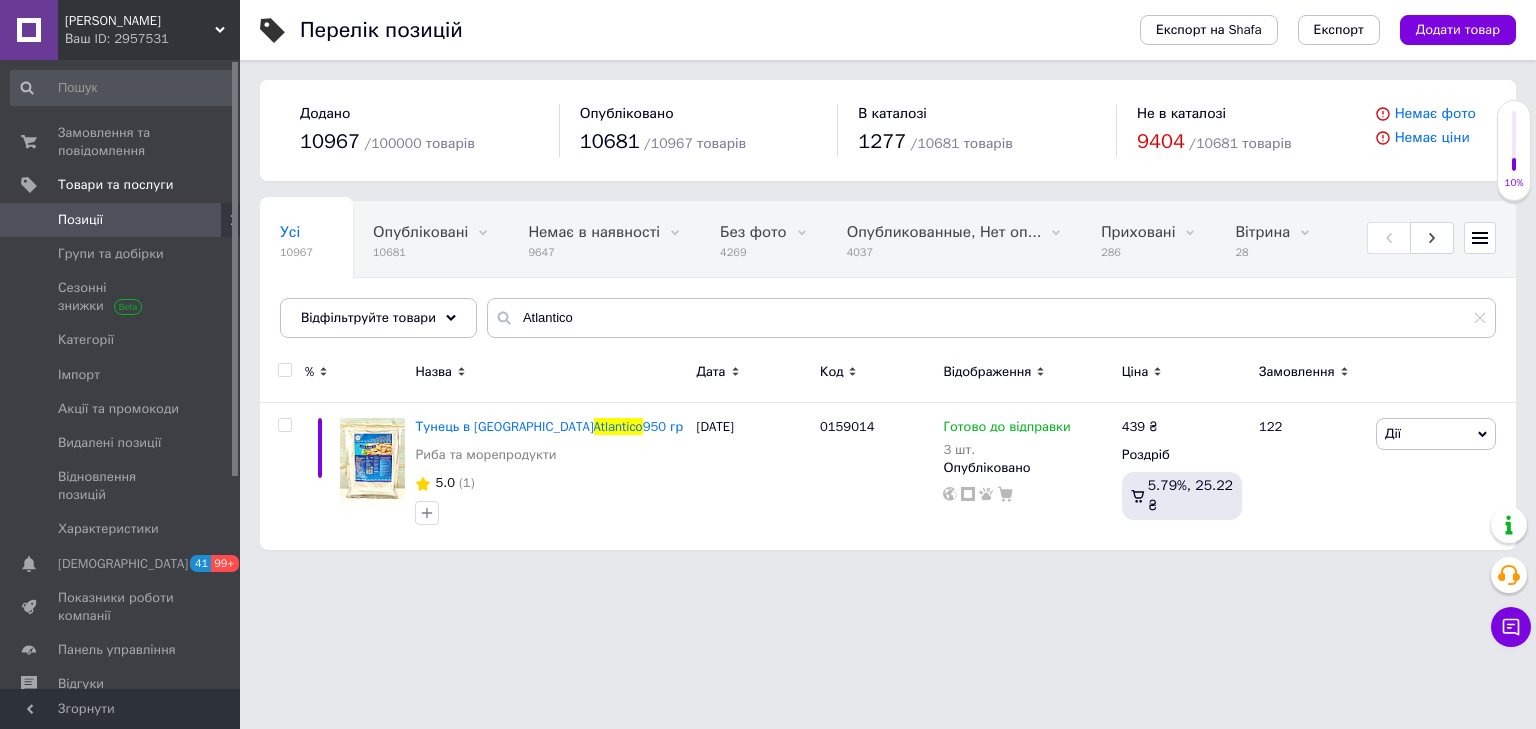 scroll, scrollTop: 0, scrollLeft: 0, axis: both 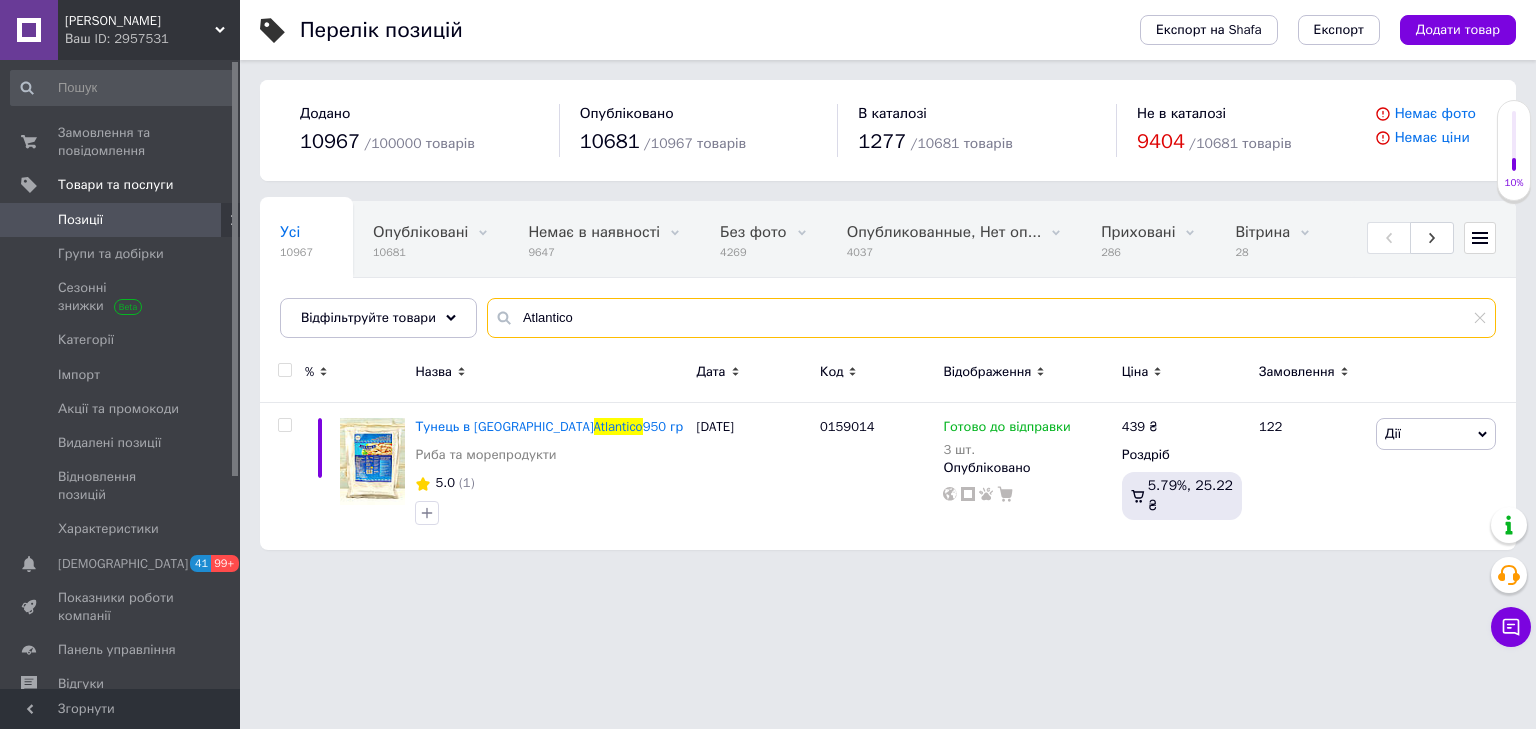 drag, startPoint x: 0, startPoint y: 0, endPoint x: 687, endPoint y: 309, distance: 753.2928 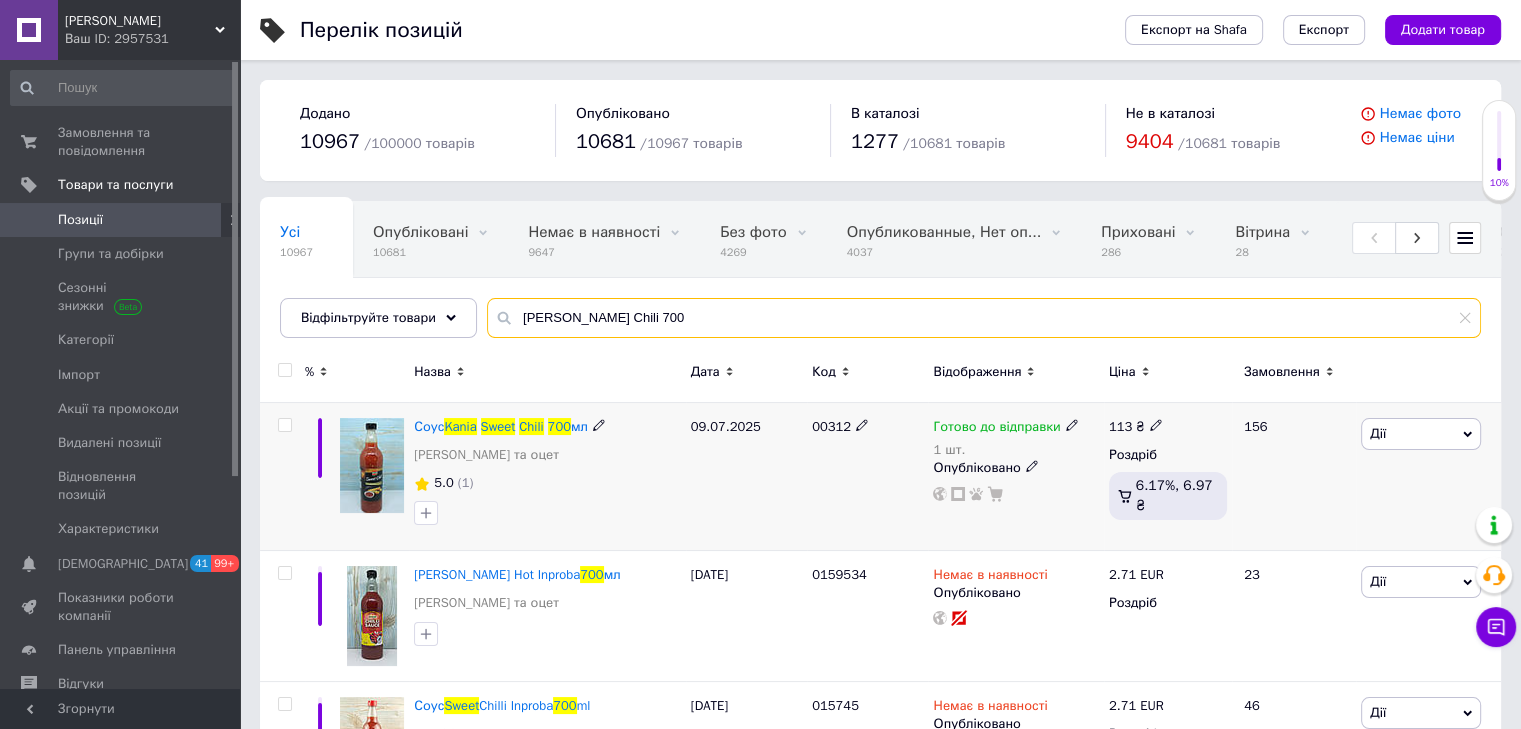 type on "[PERSON_NAME] Chili 700" 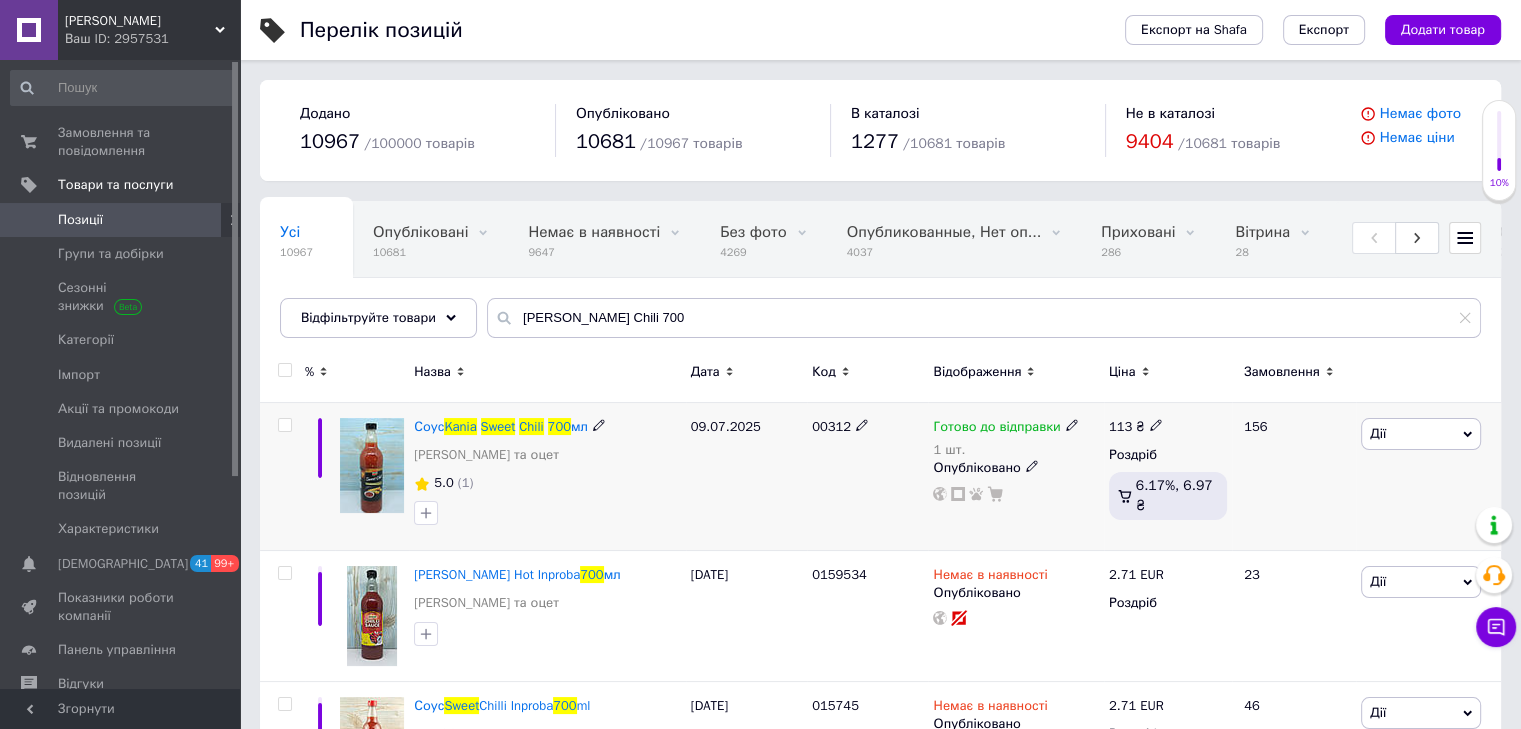 click 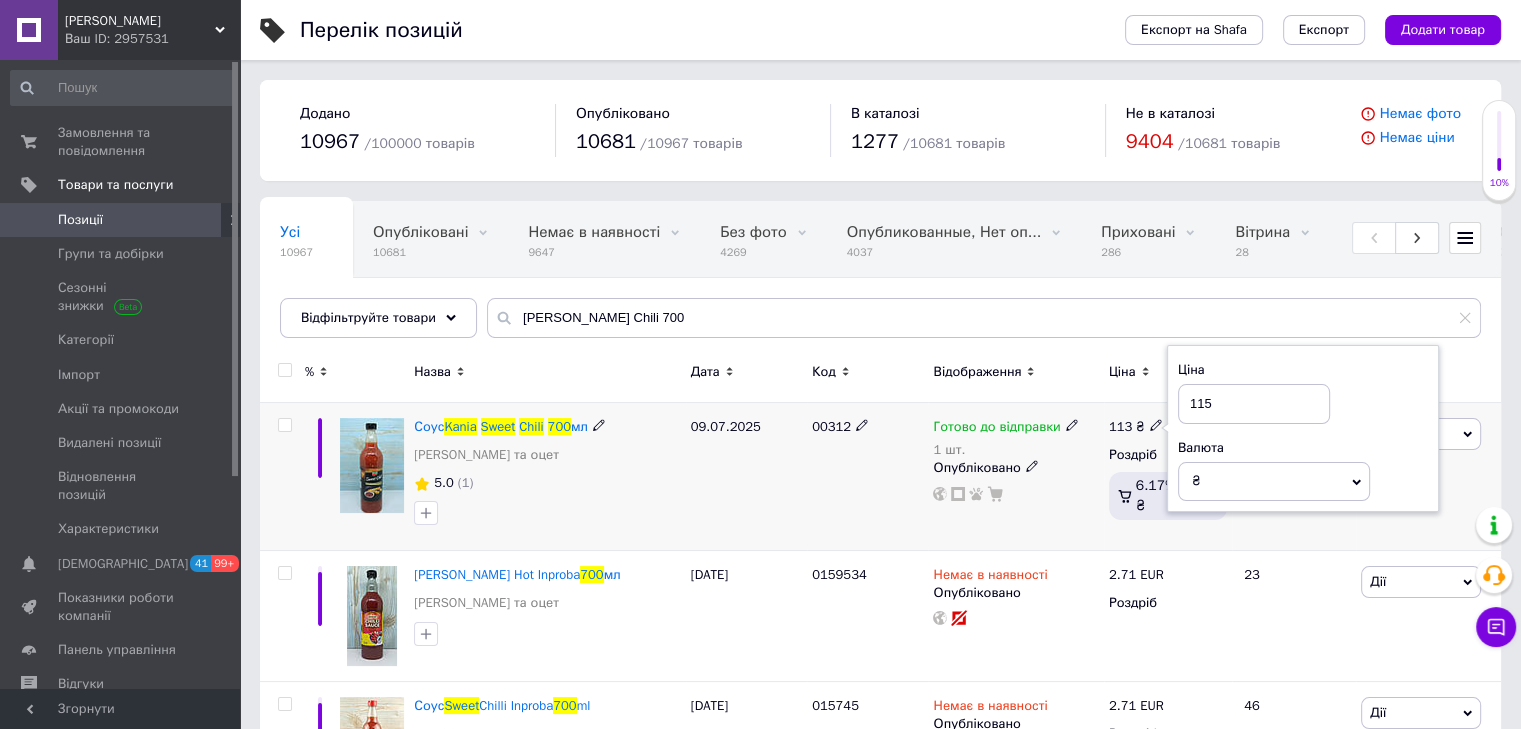 type on "115" 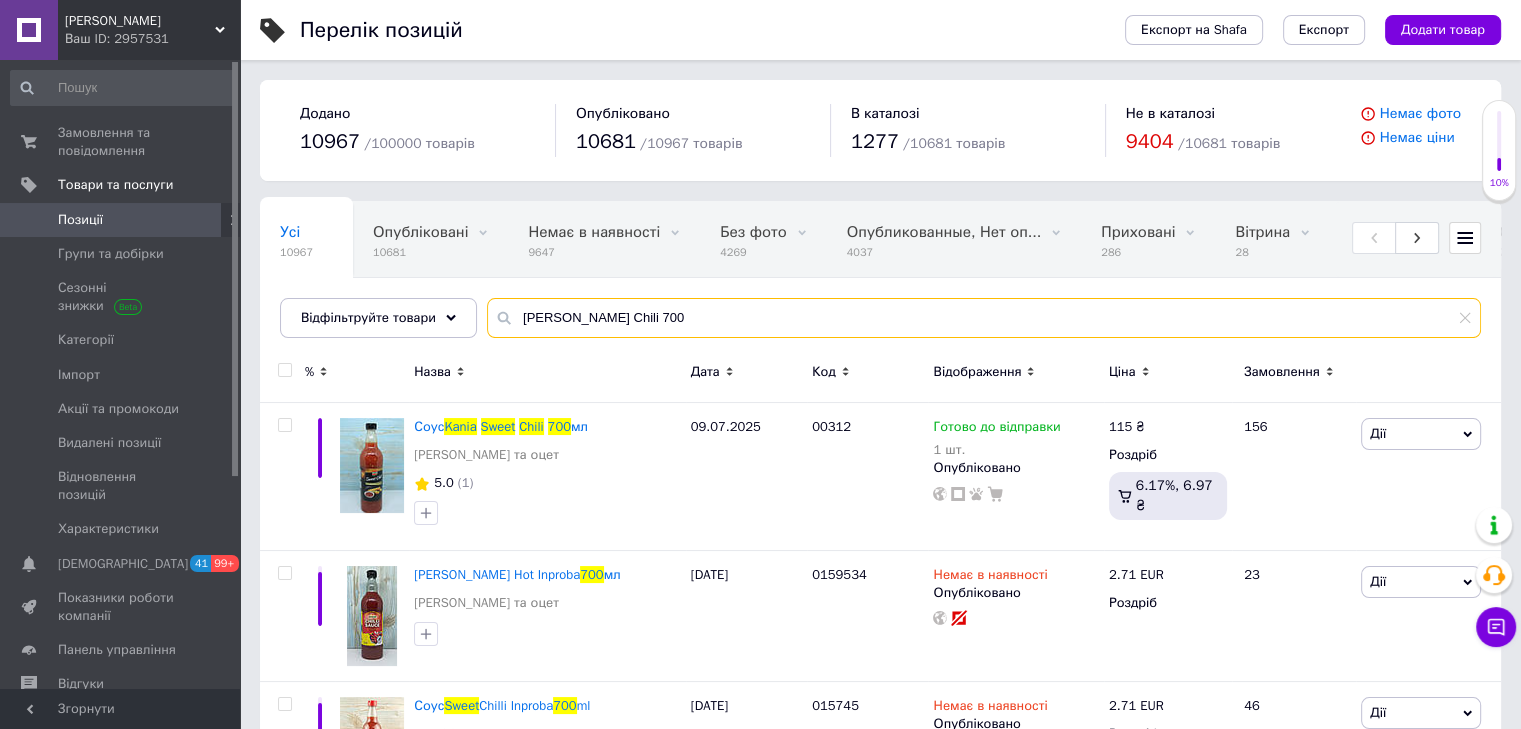 click on "[PERSON_NAME] Chili 700" at bounding box center (984, 318) 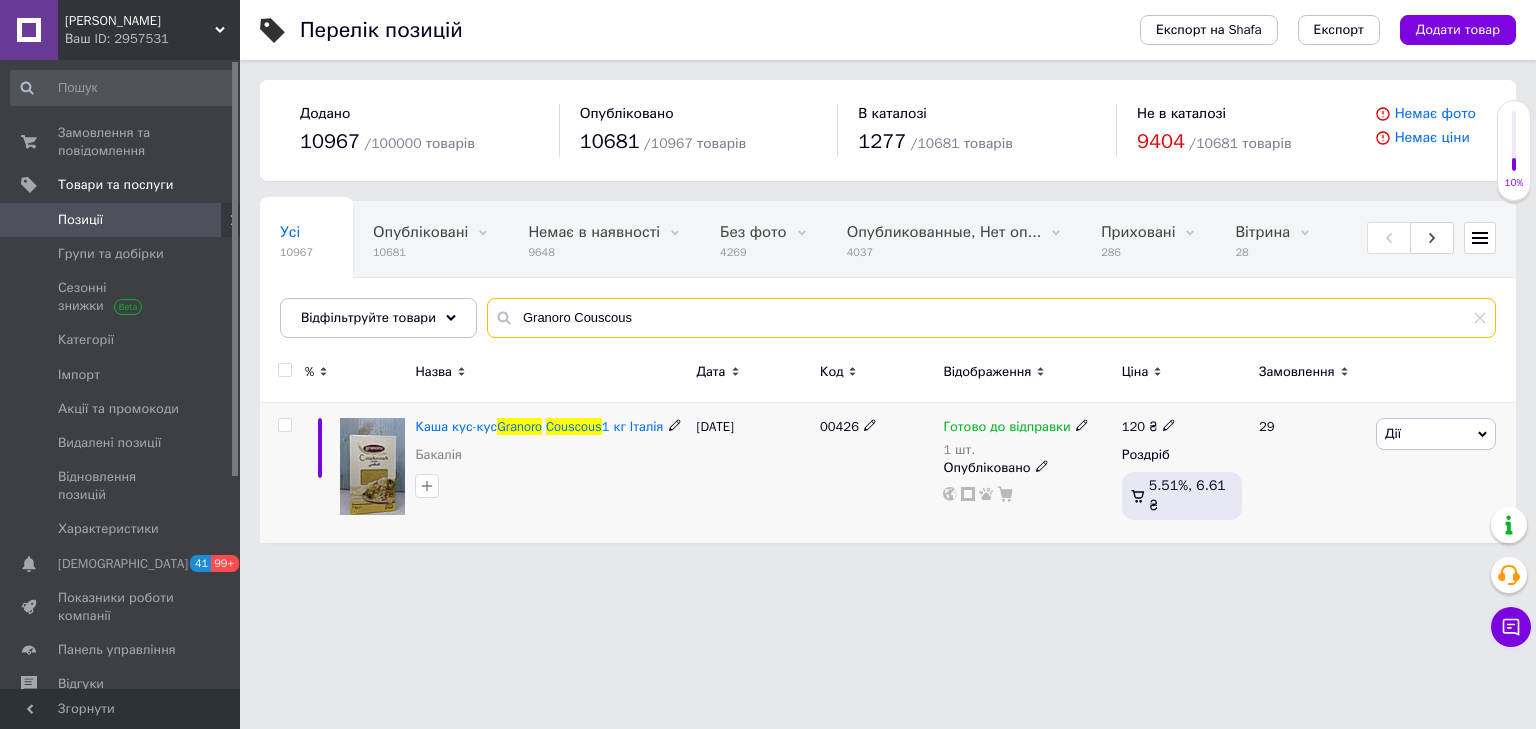 type on "Granoro Couscous" 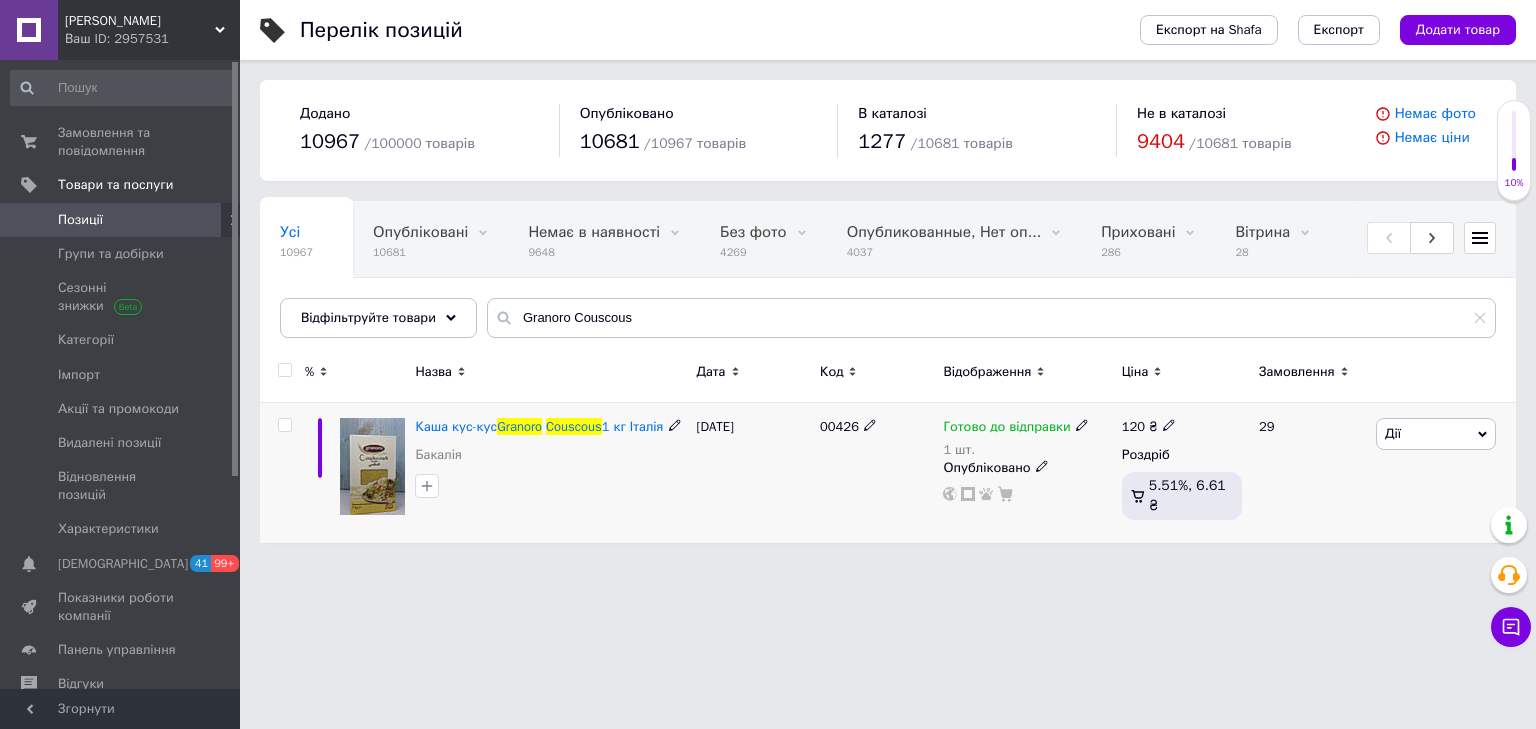 click 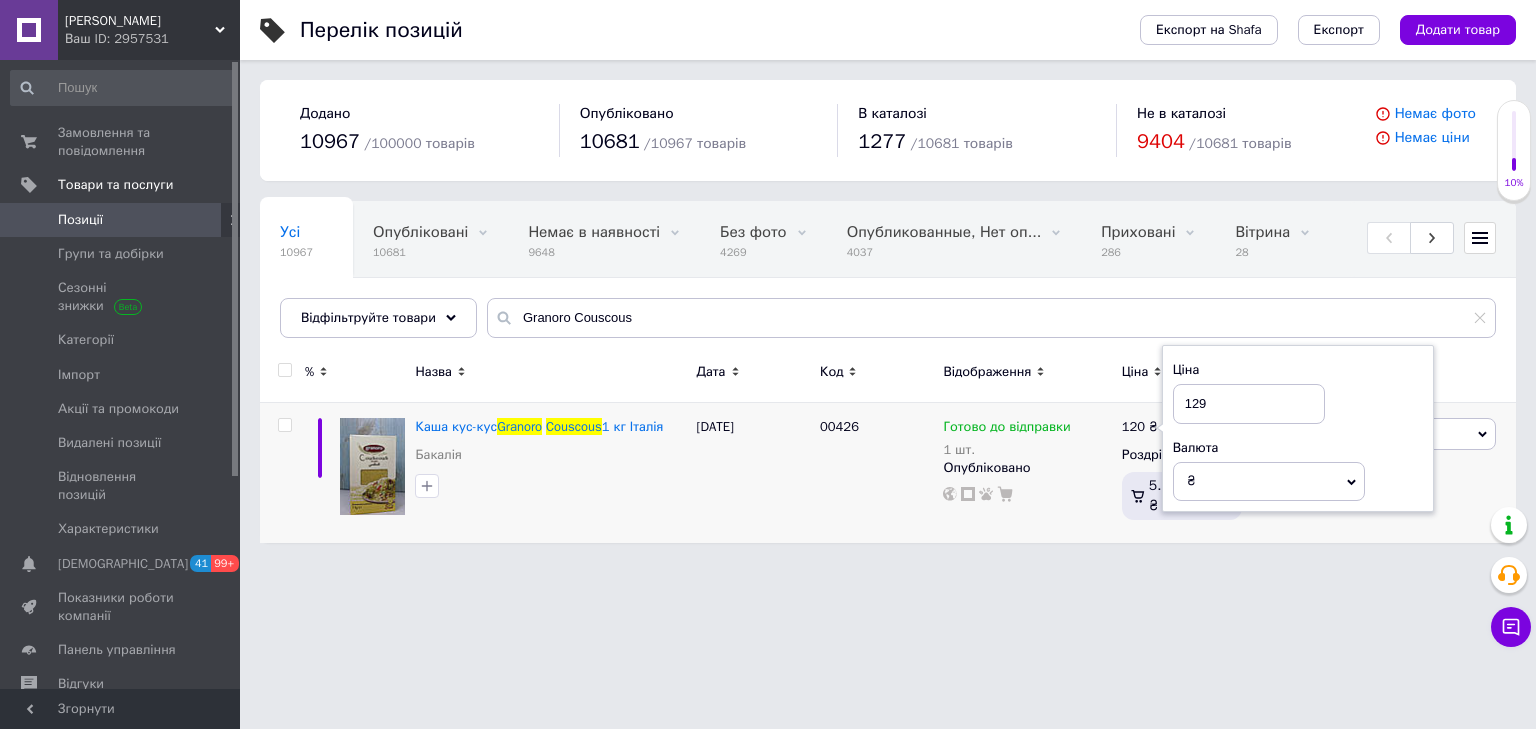 type on "129" 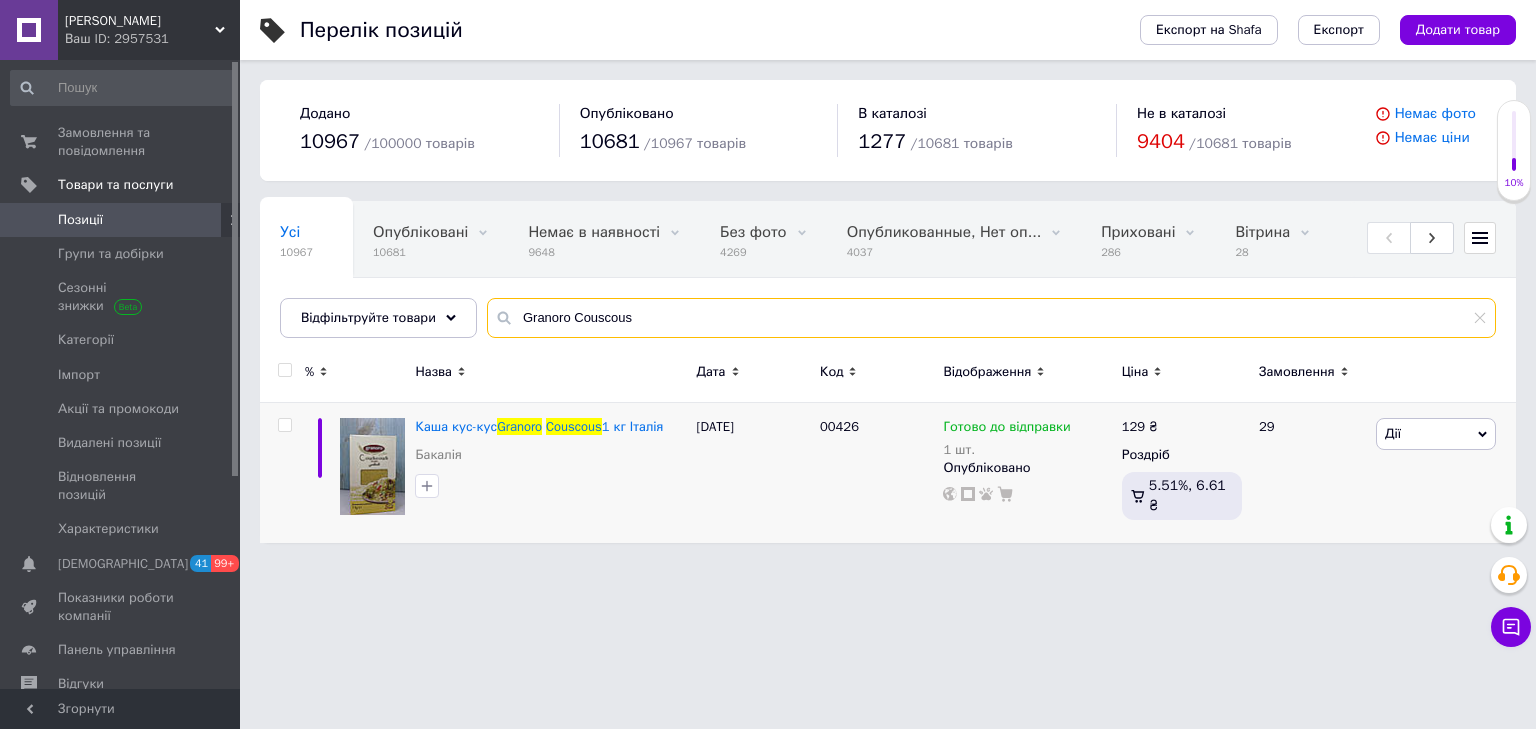 click on "Granoro Couscous" at bounding box center (991, 318) 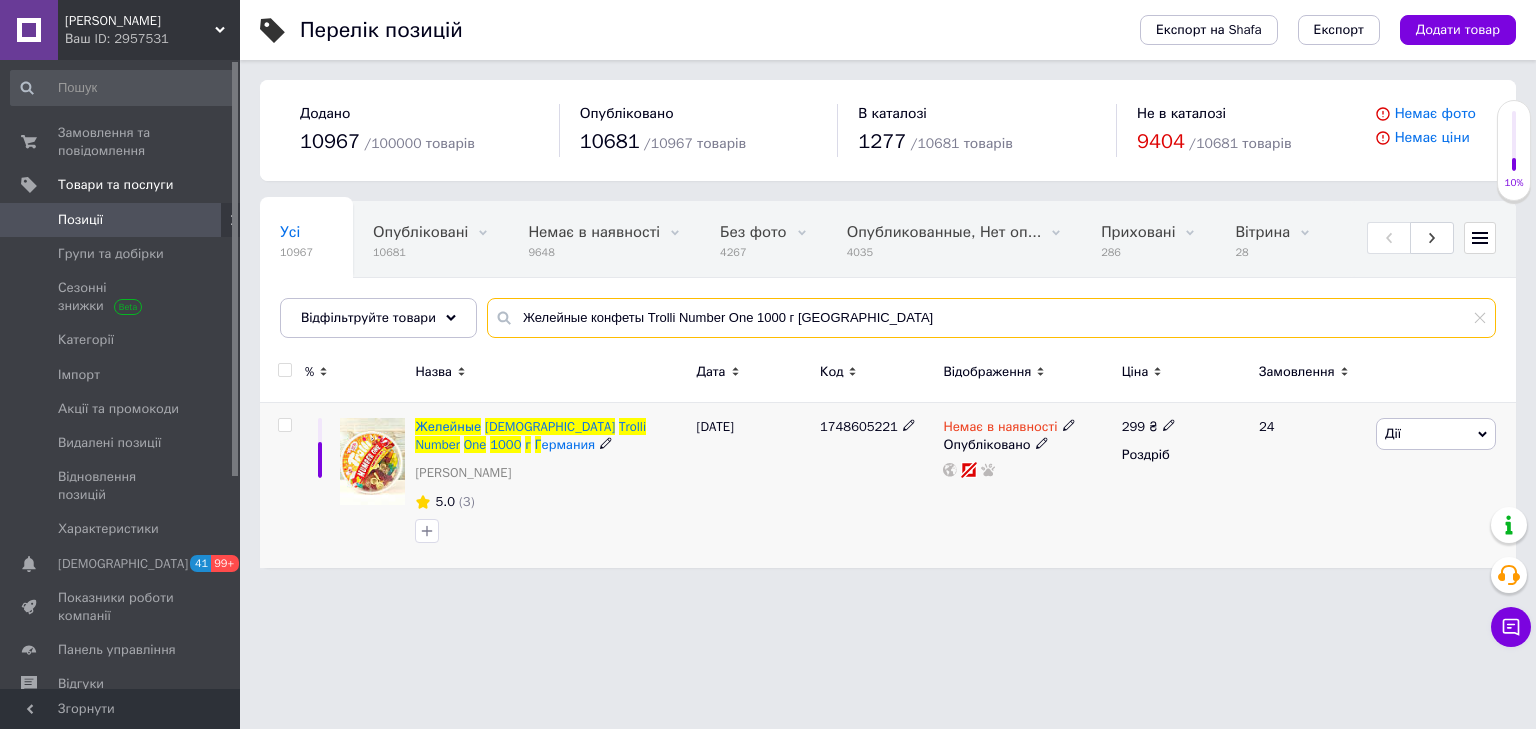 type on "Желейные конфеты Trolli Number One 1000 г [GEOGRAPHIC_DATA]" 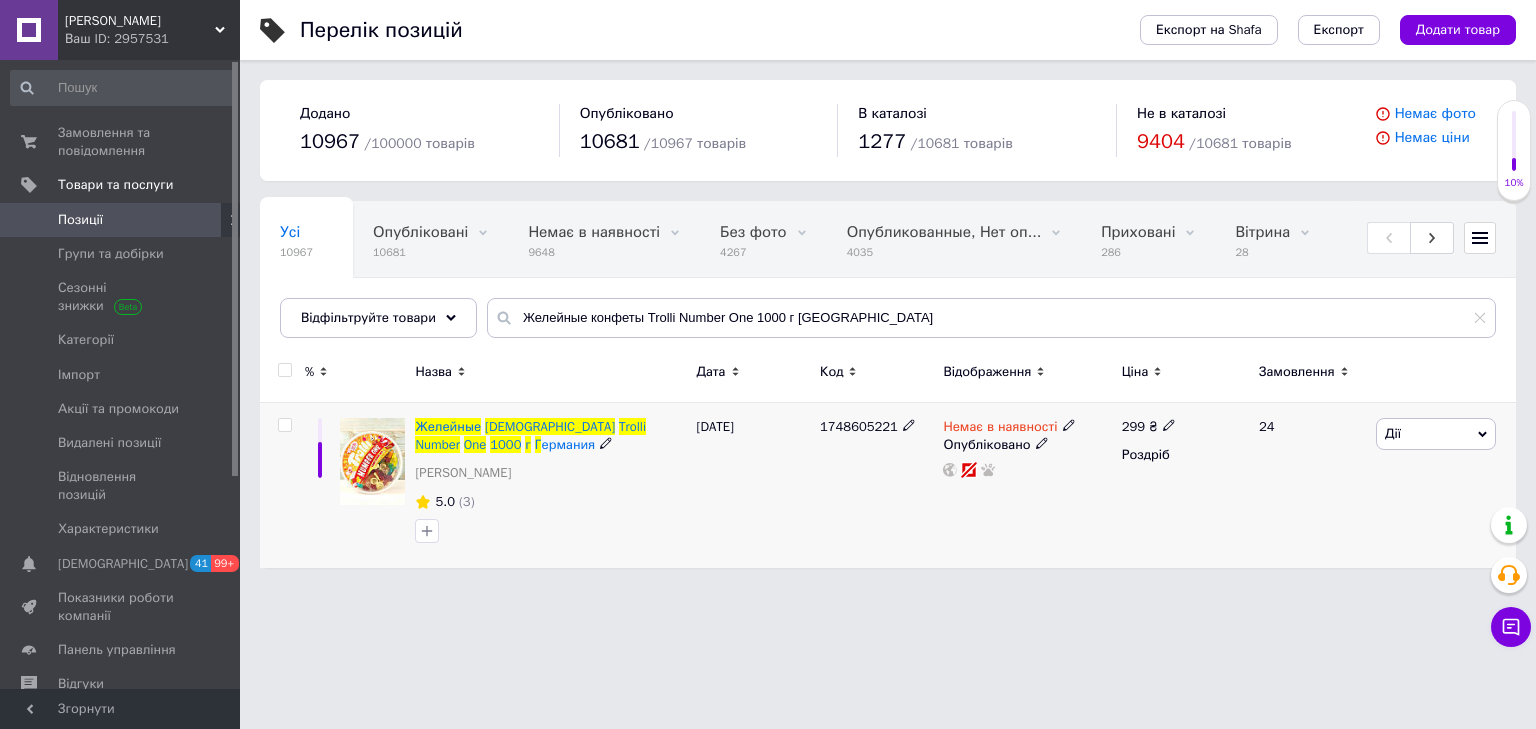 click at bounding box center (1169, 424) 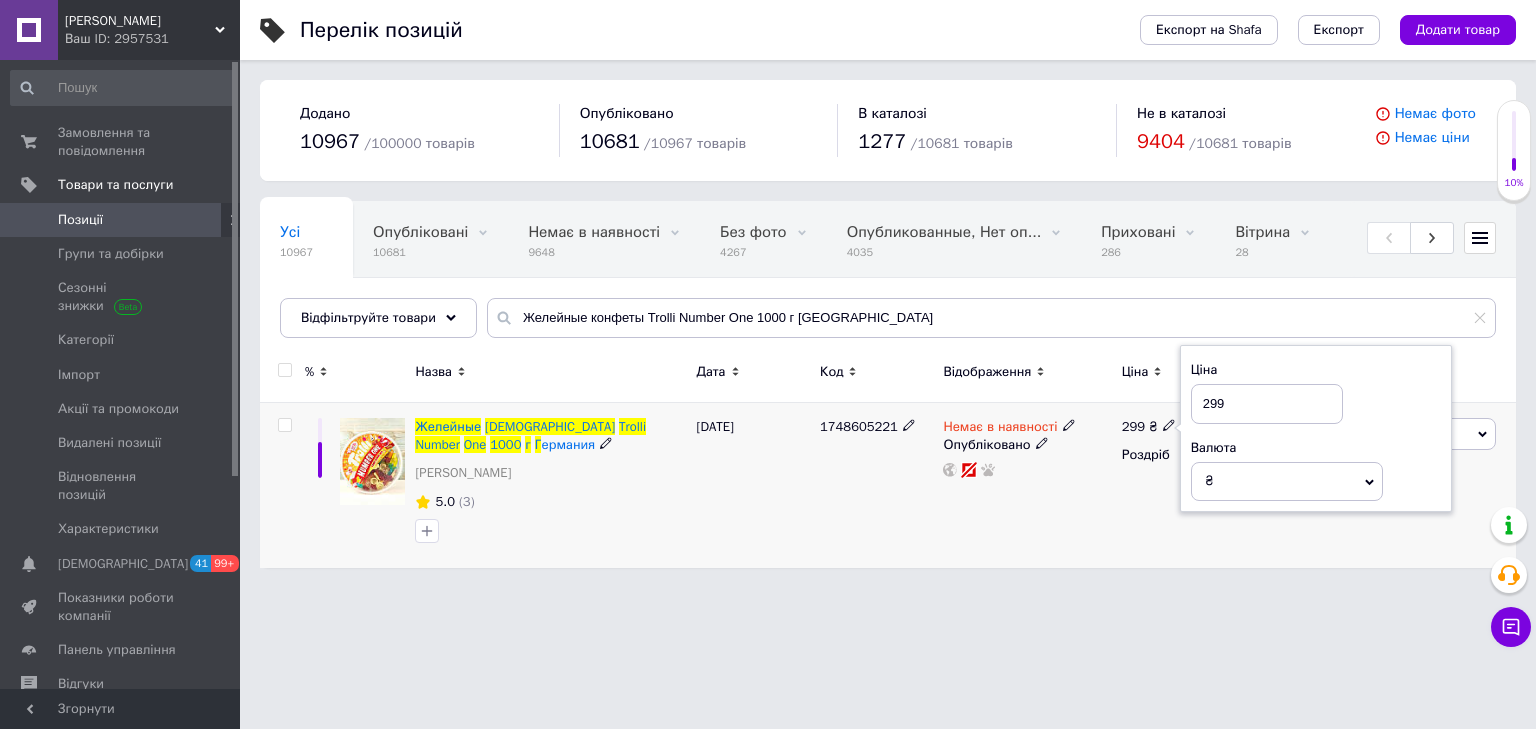 click on "₴" at bounding box center [1287, 481] 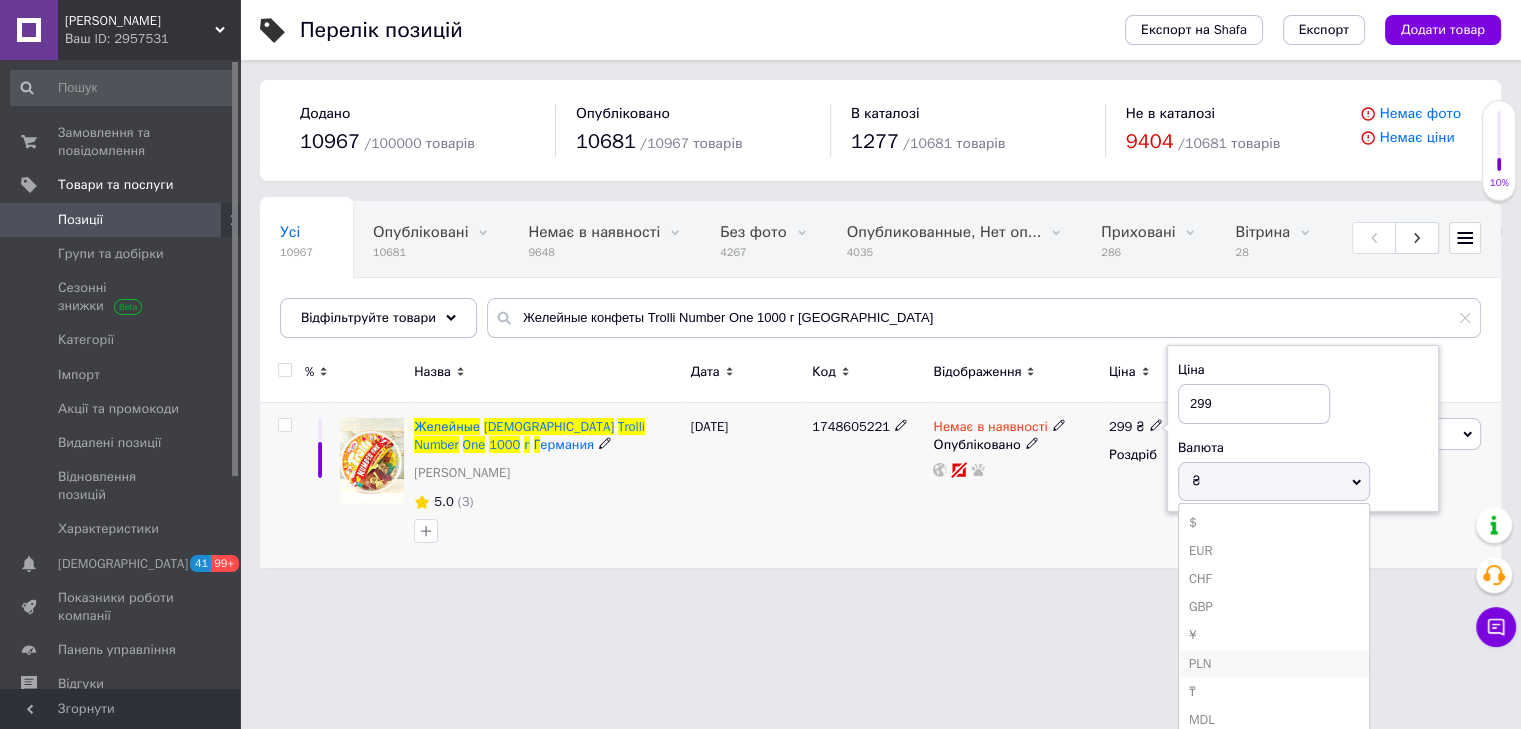 click on "PLN" at bounding box center [1274, 664] 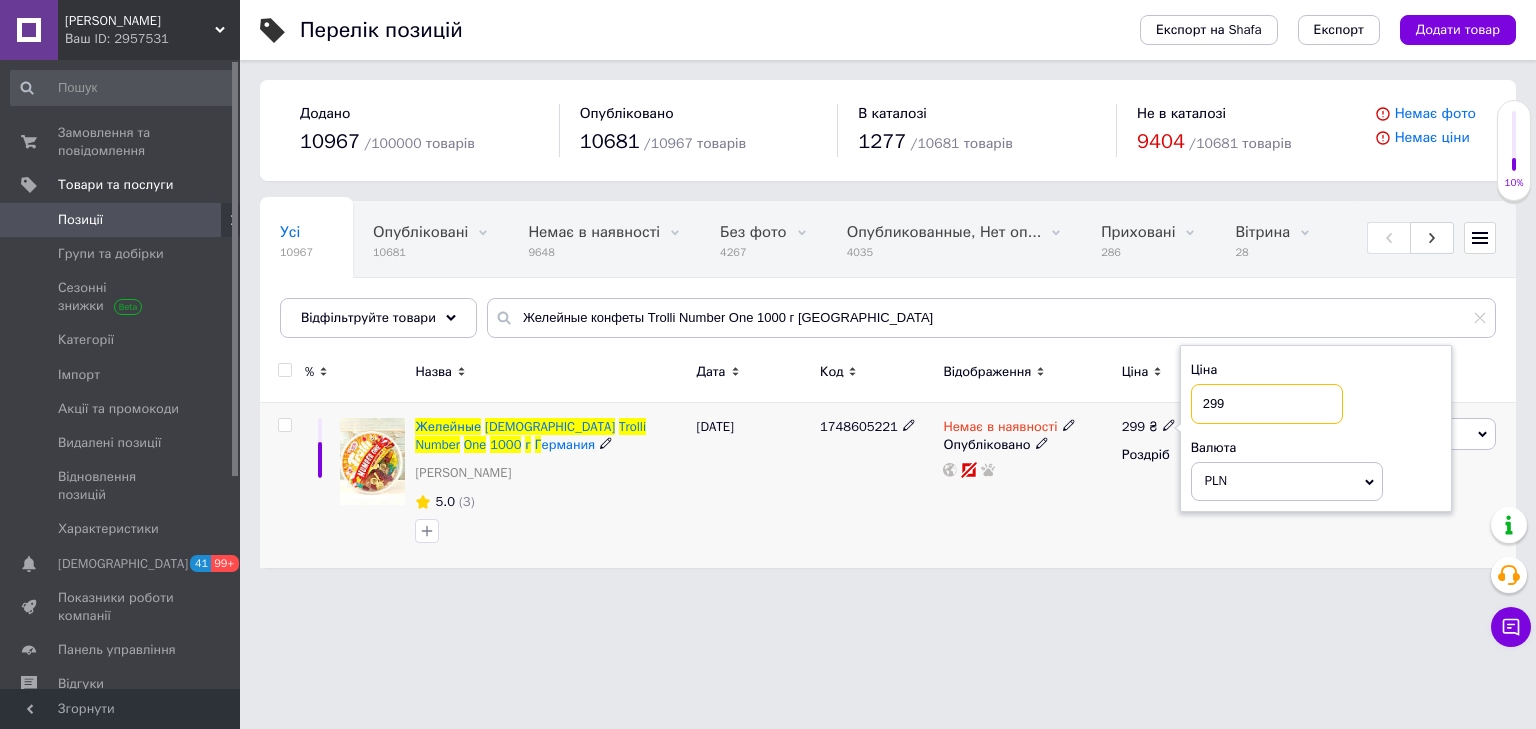 click on "299" at bounding box center (1267, 404) 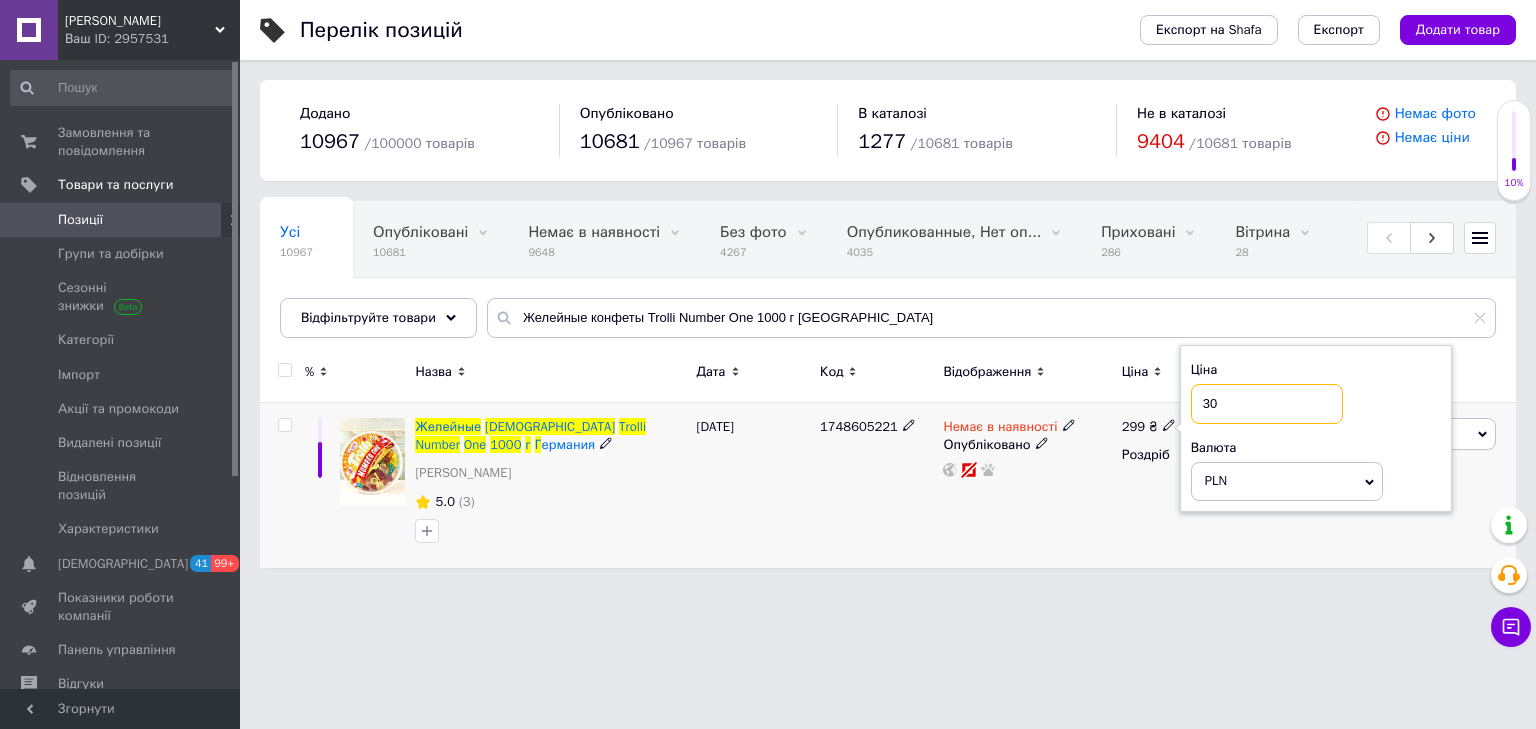type on "30" 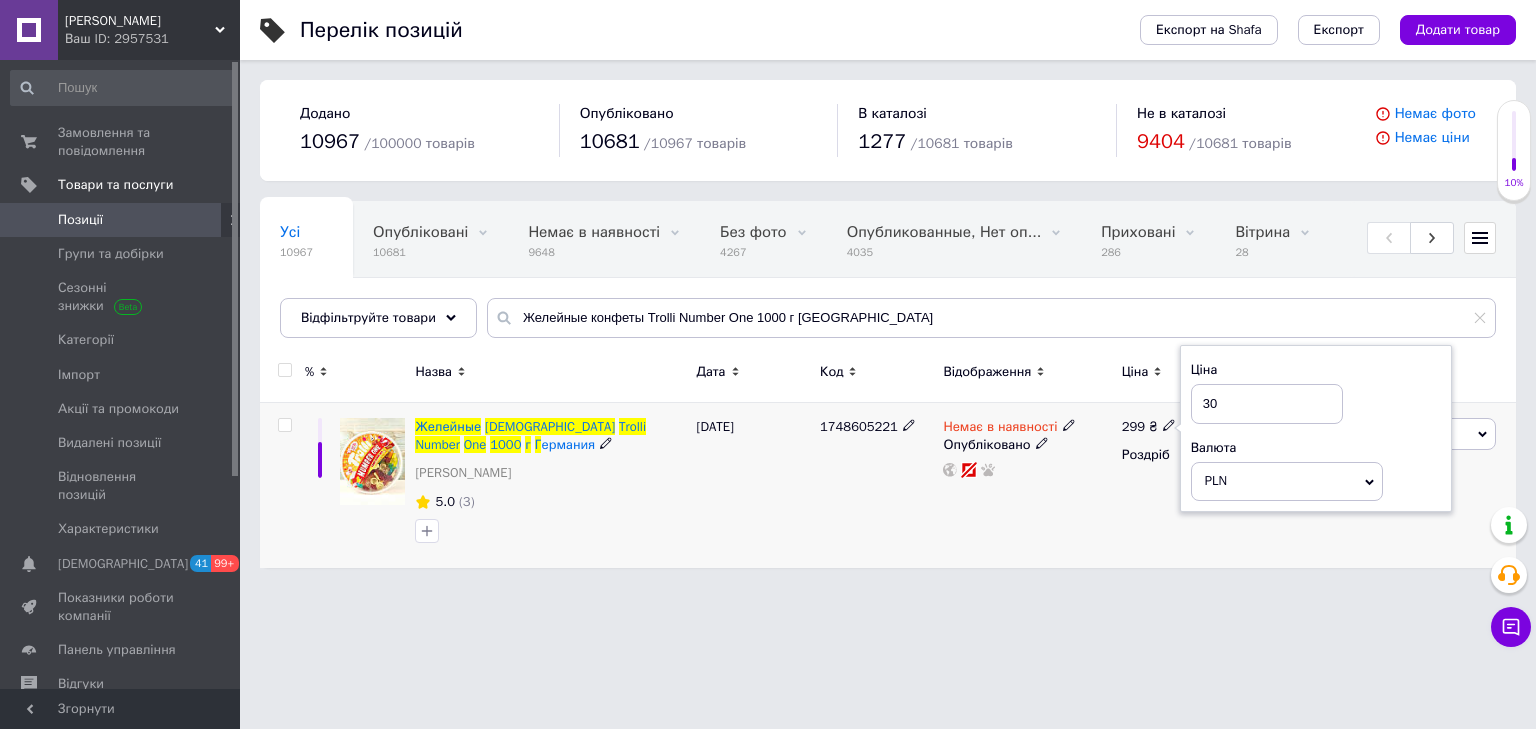 click on "299   ₴ Ціна 30 Валюта PLN $ EUR CHF ₴ GBP ¥ ₸ MDL HUF KGS CNY TRY KRW lei Роздріб" at bounding box center (1182, 486) 